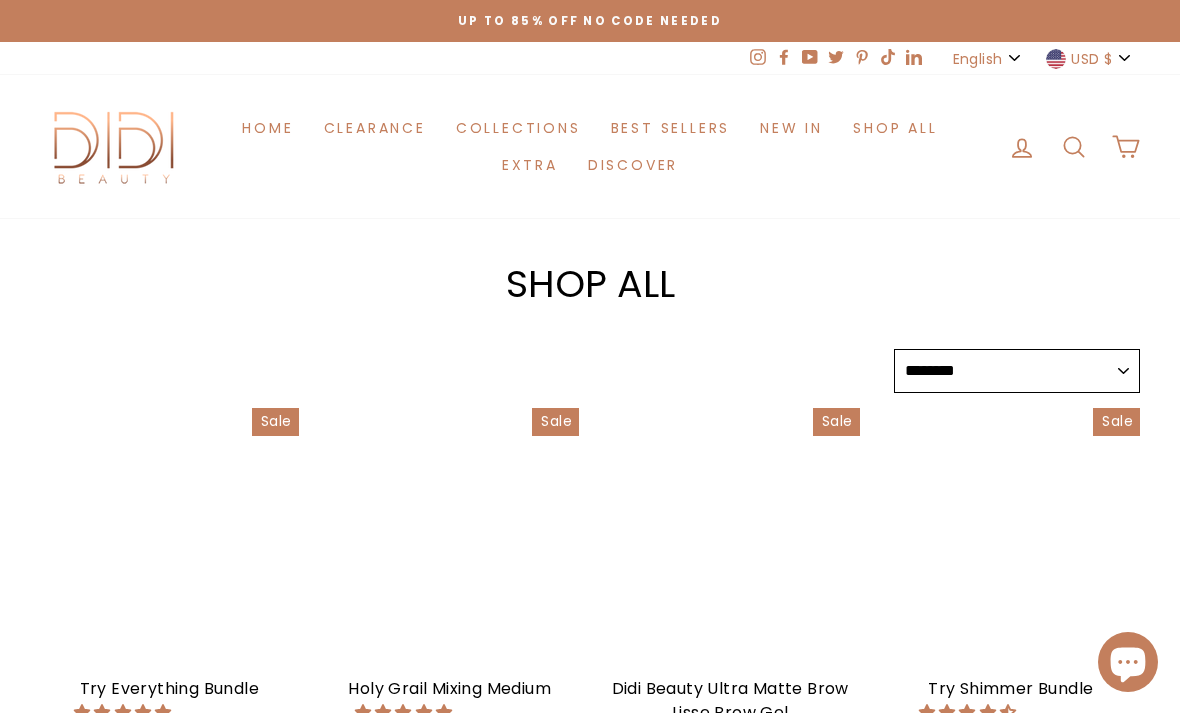 select on "******" 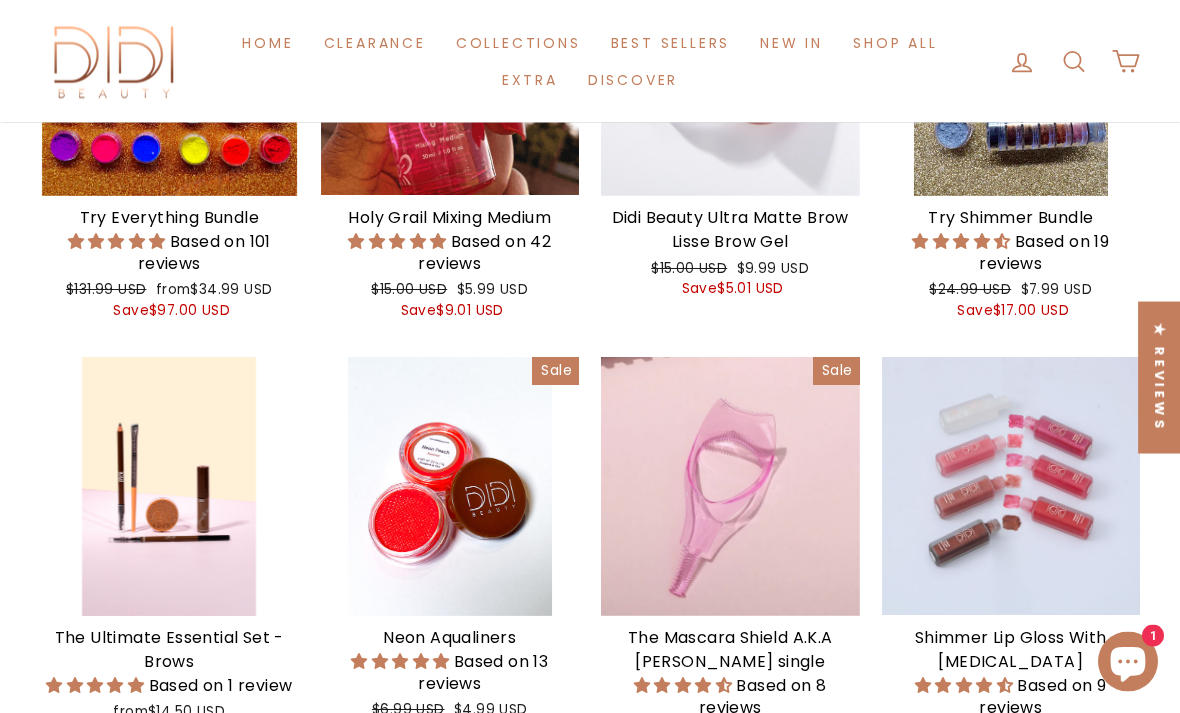 scroll, scrollTop: 484, scrollLeft: 0, axis: vertical 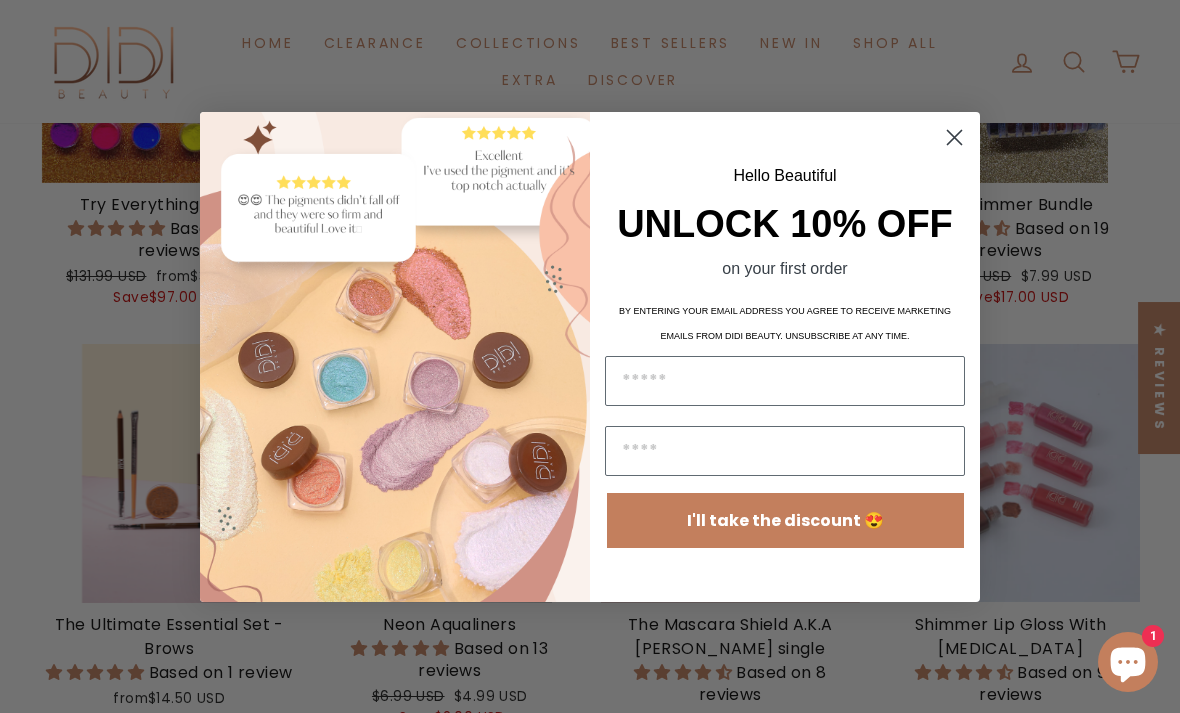 click 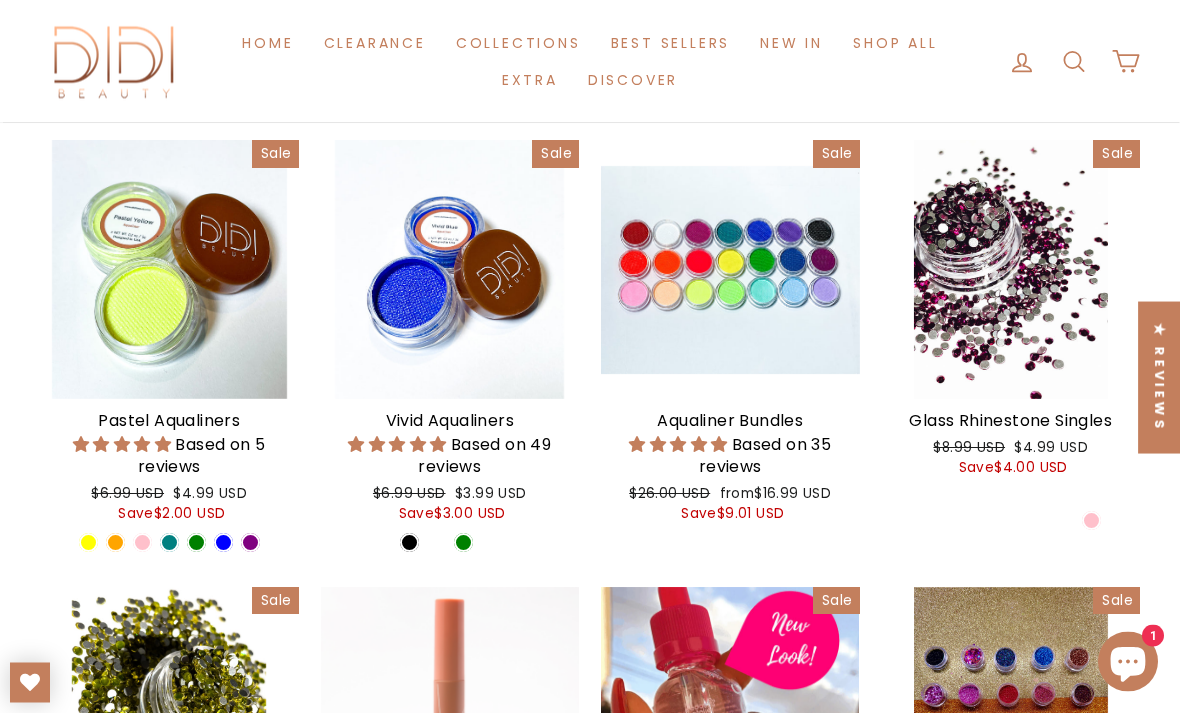 scroll, scrollTop: 2002, scrollLeft: 0, axis: vertical 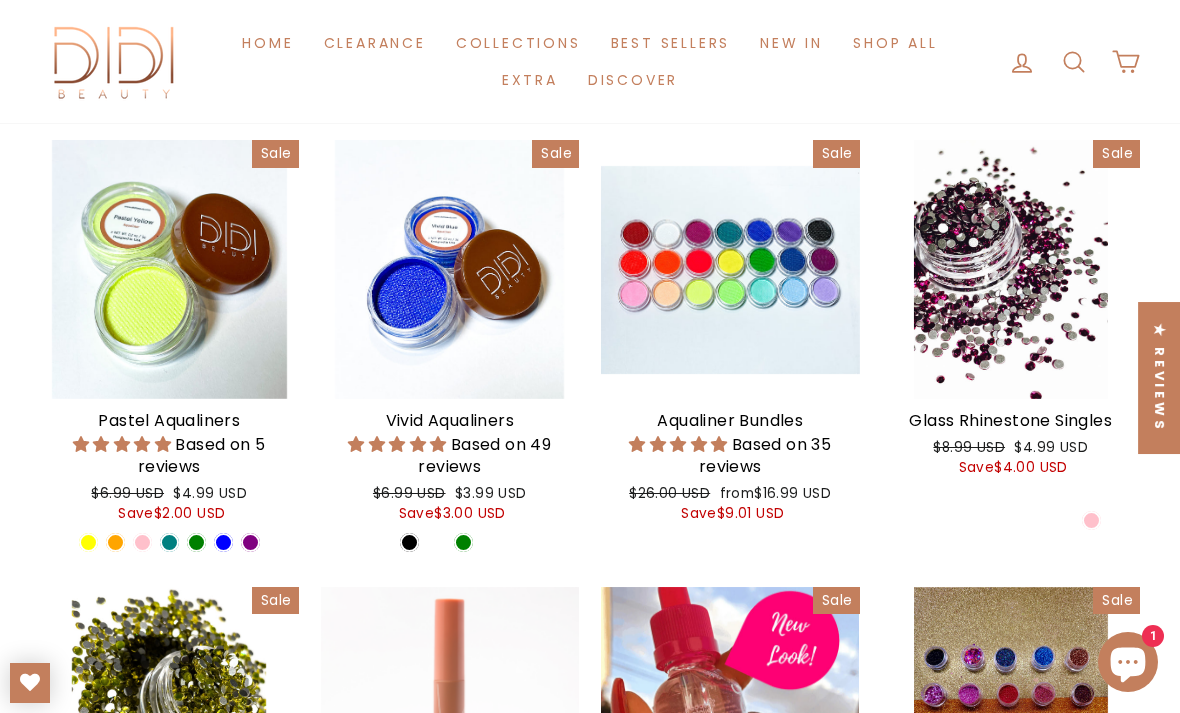 click on "Collections" at bounding box center (518, 42) 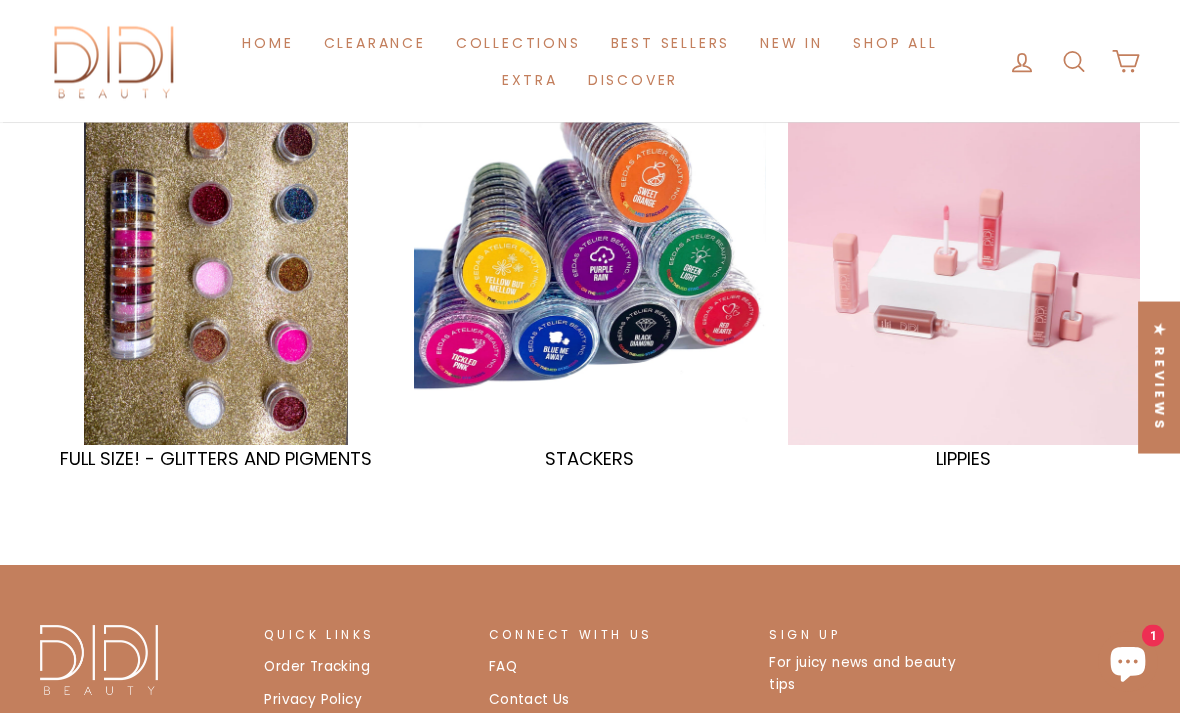 scroll, scrollTop: 966, scrollLeft: 0, axis: vertical 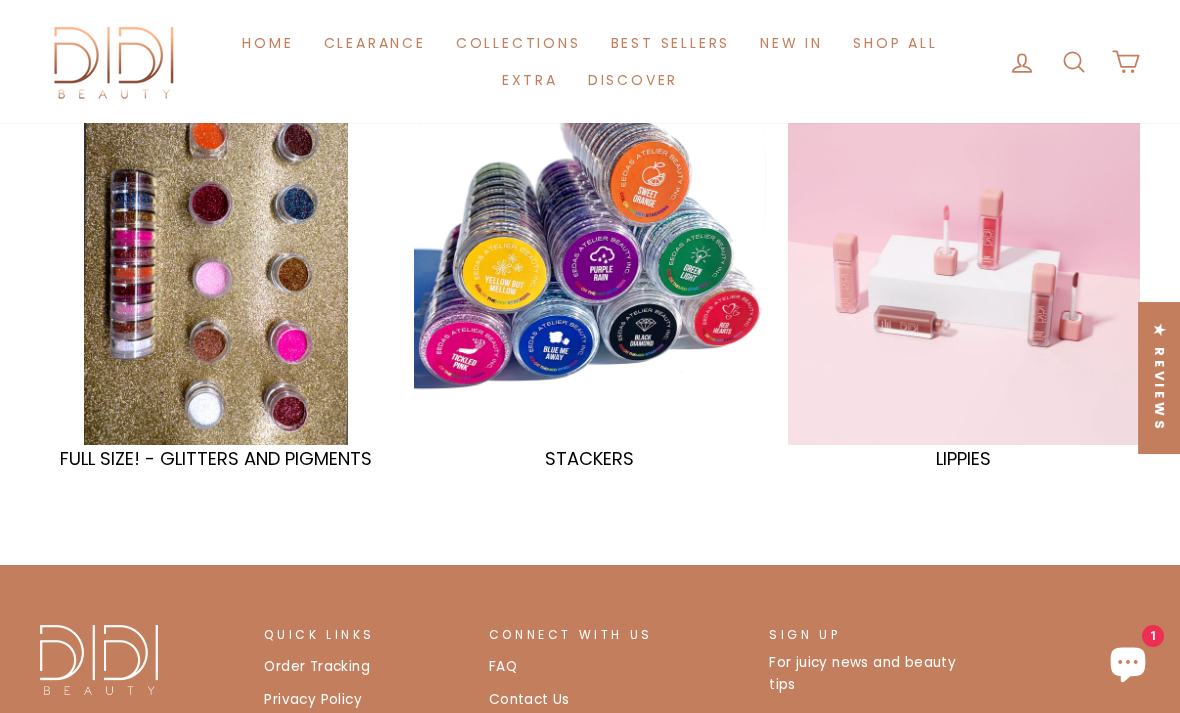 click at bounding box center [964, 269] 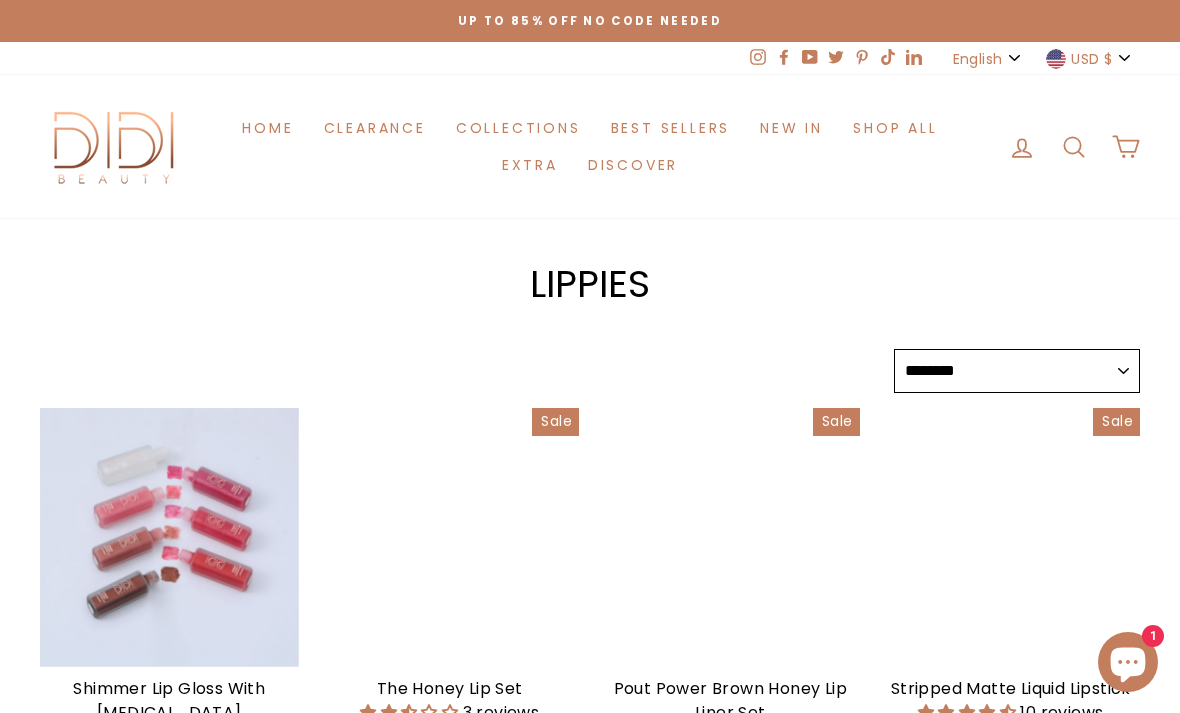 select on "******" 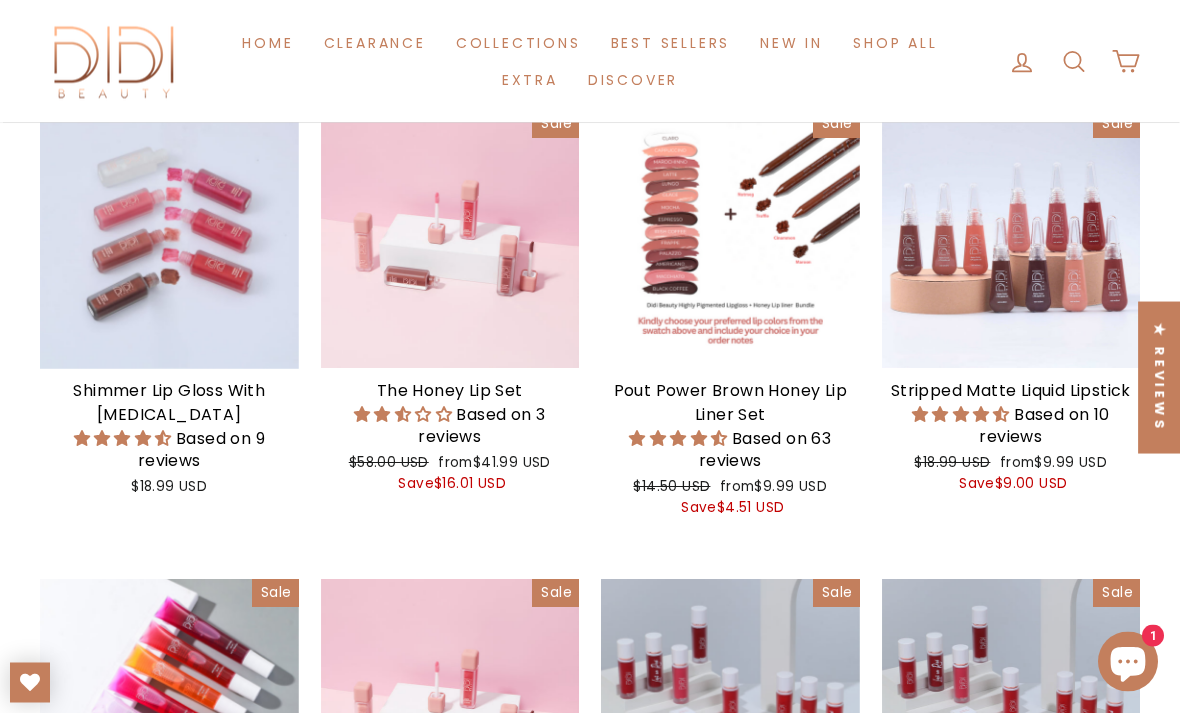 scroll, scrollTop: 298, scrollLeft: 0, axis: vertical 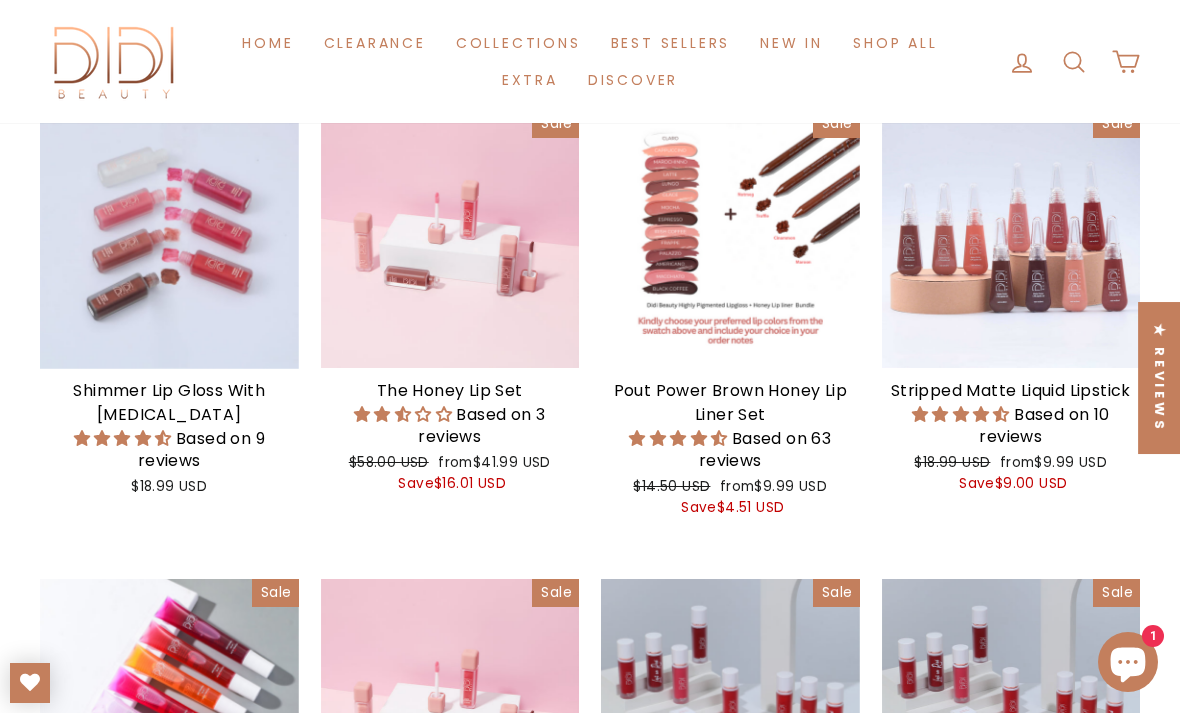 click at bounding box center [169, 239] 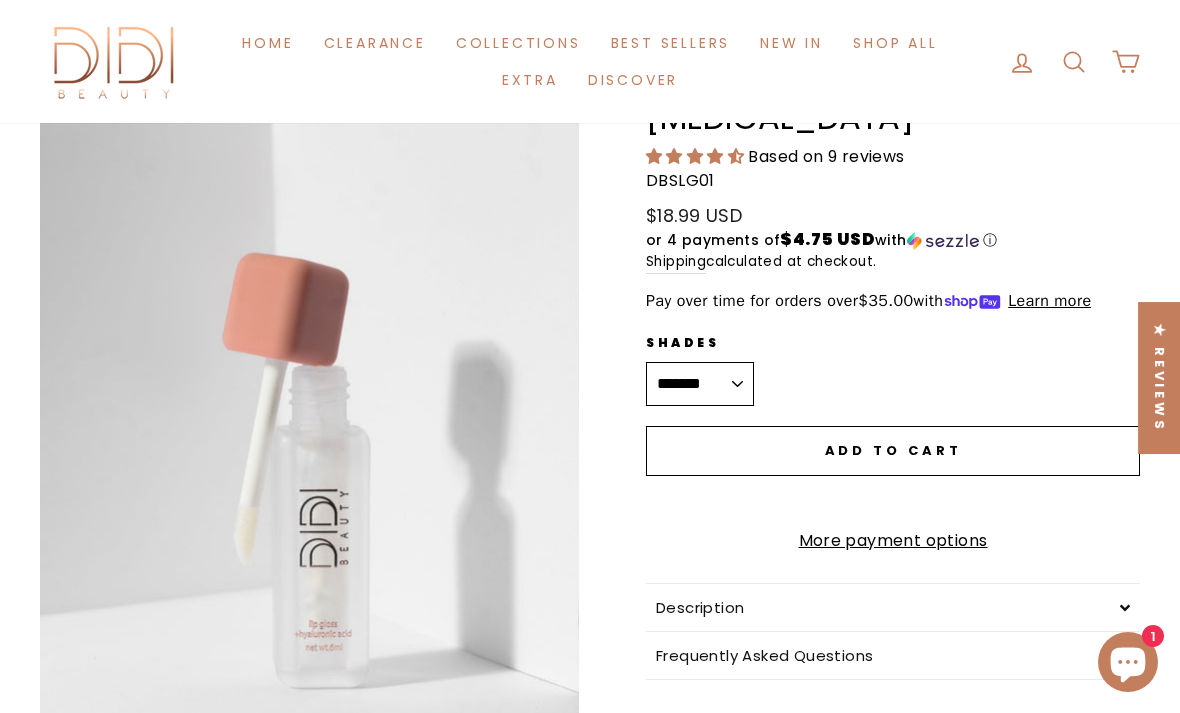 scroll, scrollTop: 176, scrollLeft: 0, axis: vertical 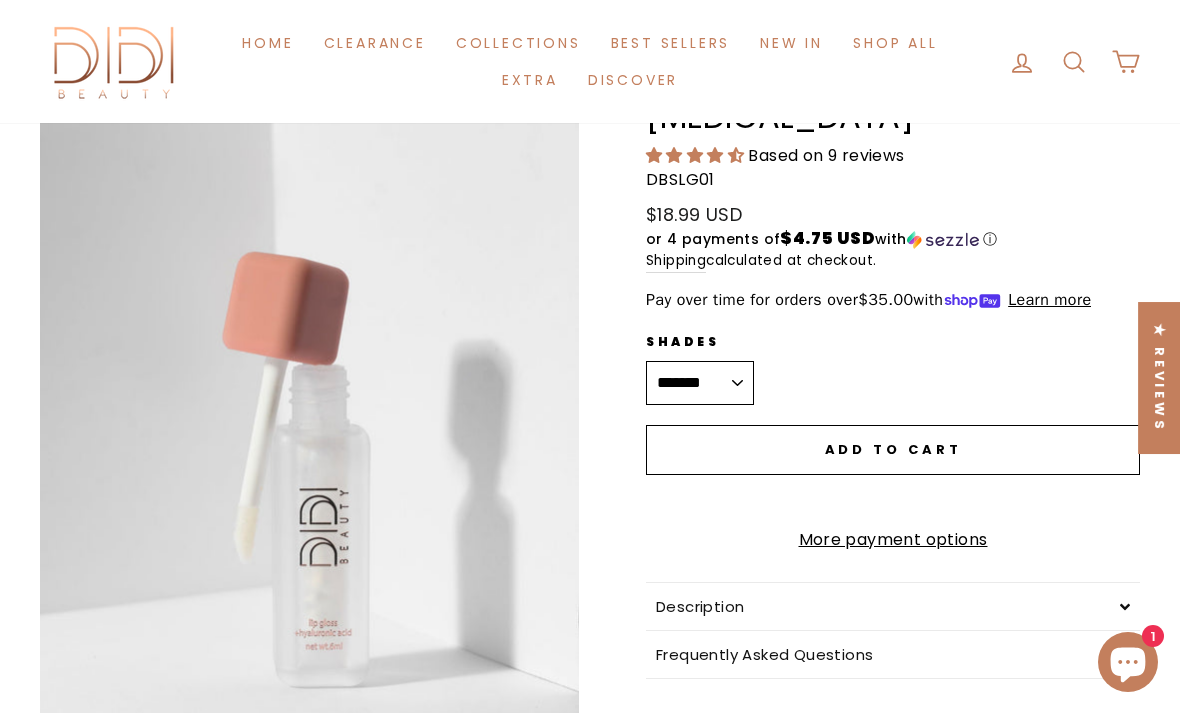 click on "**********" at bounding box center [700, 383] 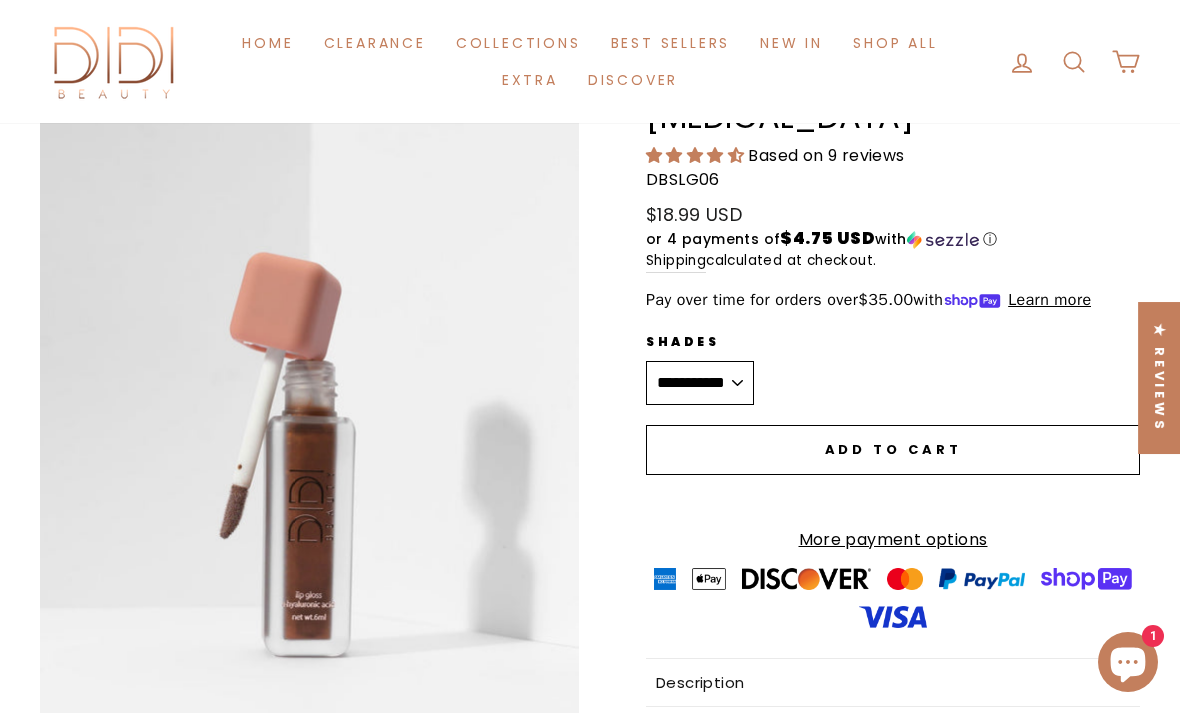 click on "**********" at bounding box center (700, 383) 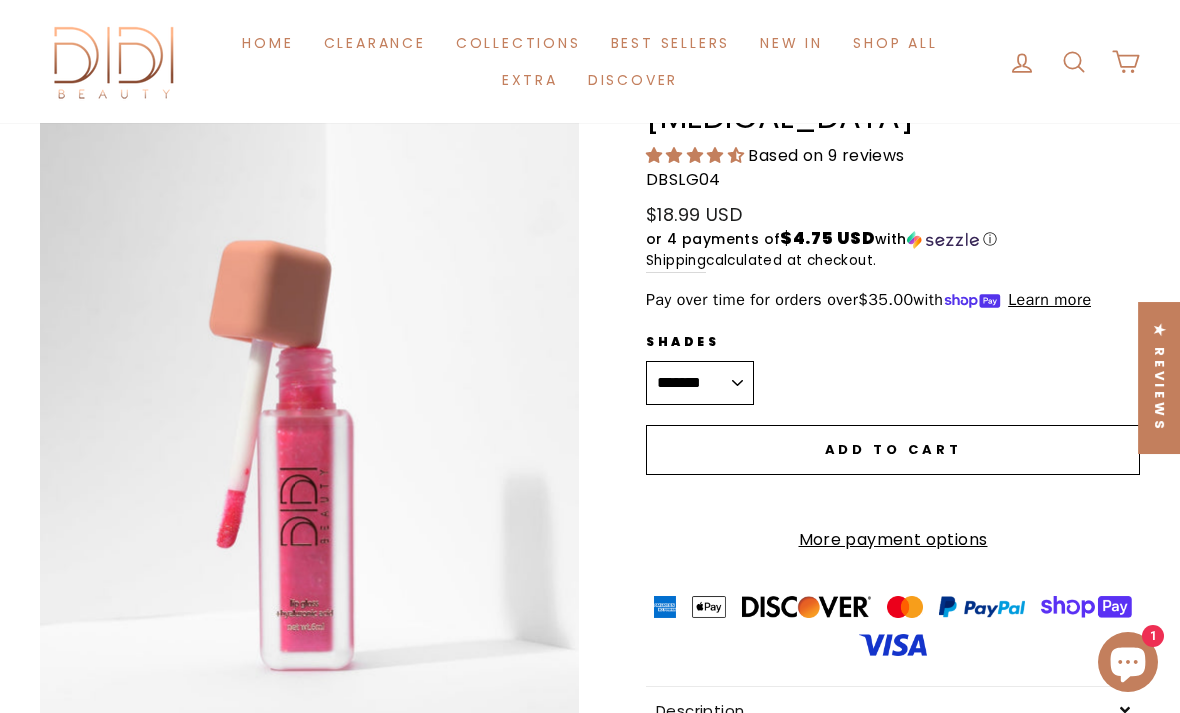 click on "**********" at bounding box center (700, 383) 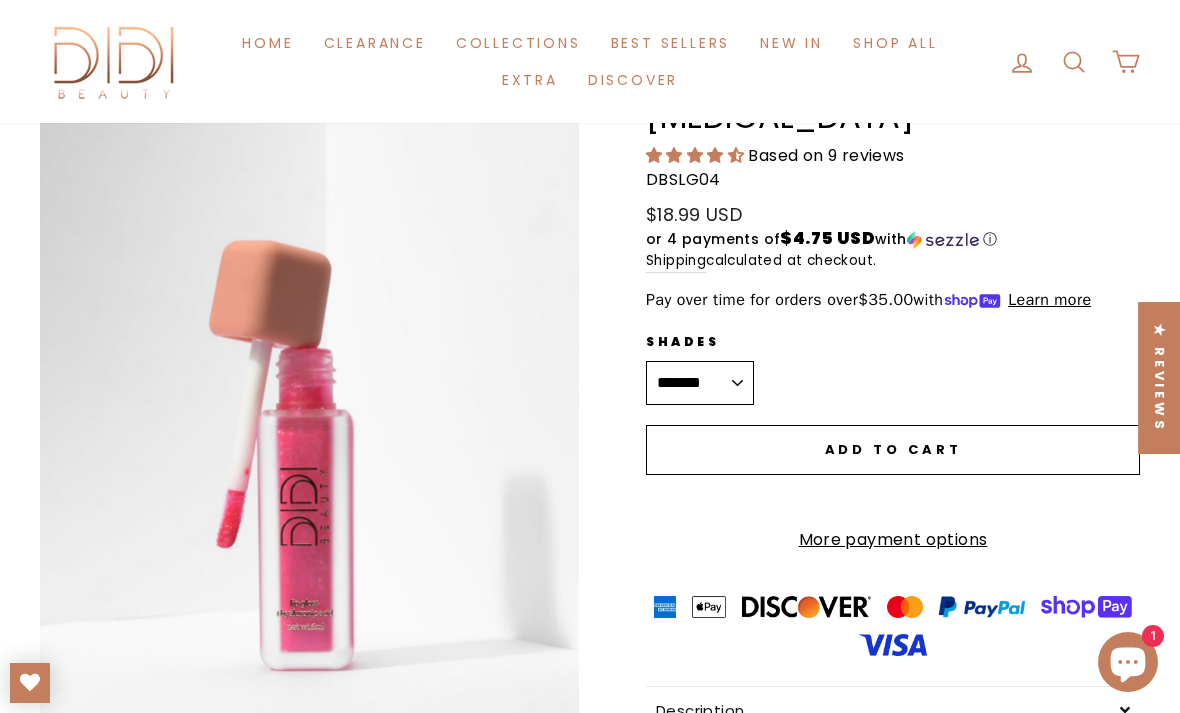select on "*******" 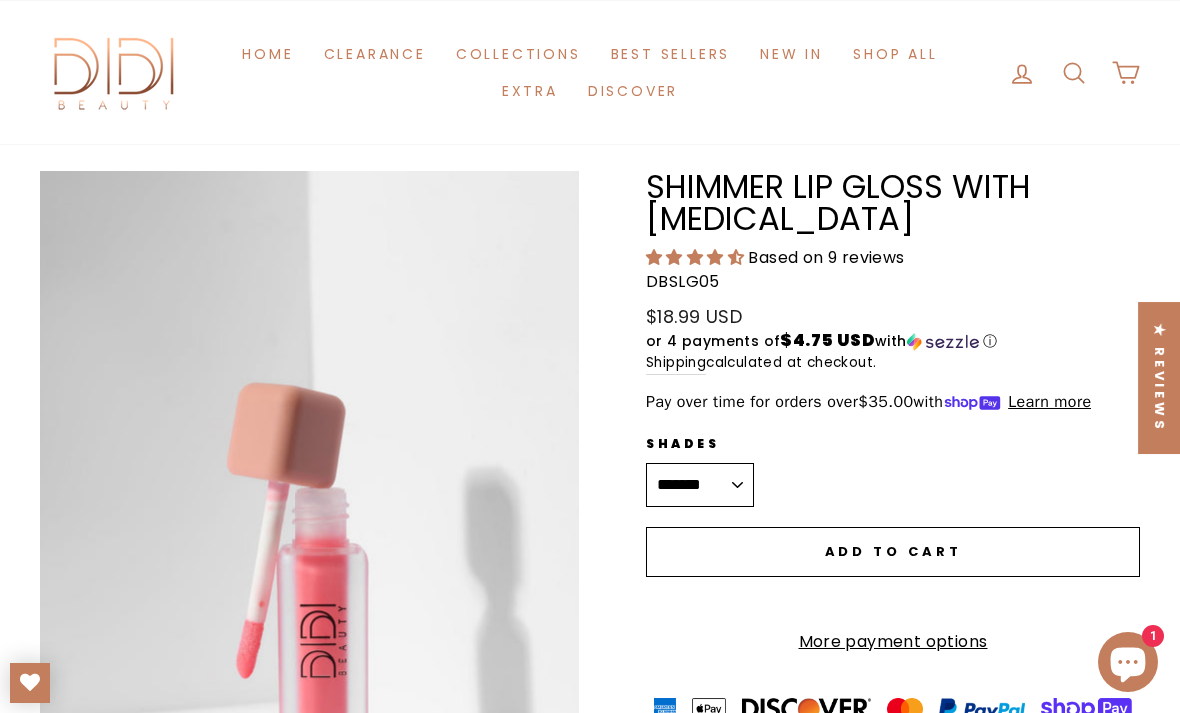 scroll, scrollTop: 0, scrollLeft: 0, axis: both 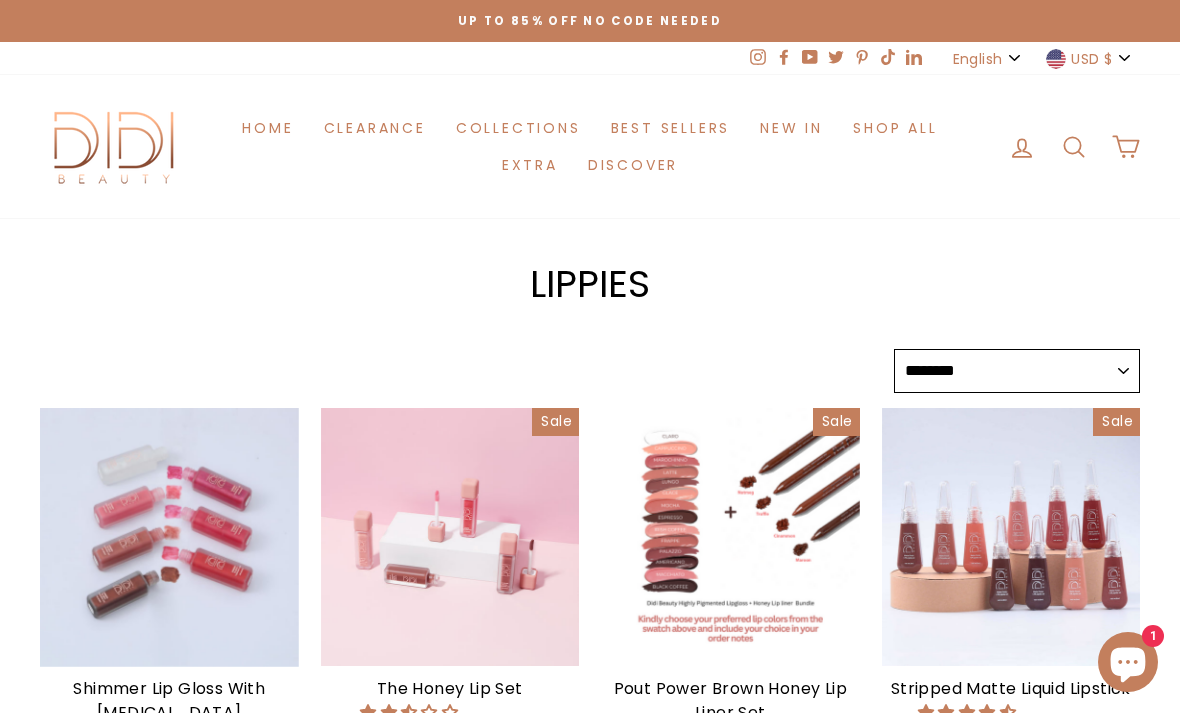 select on "******" 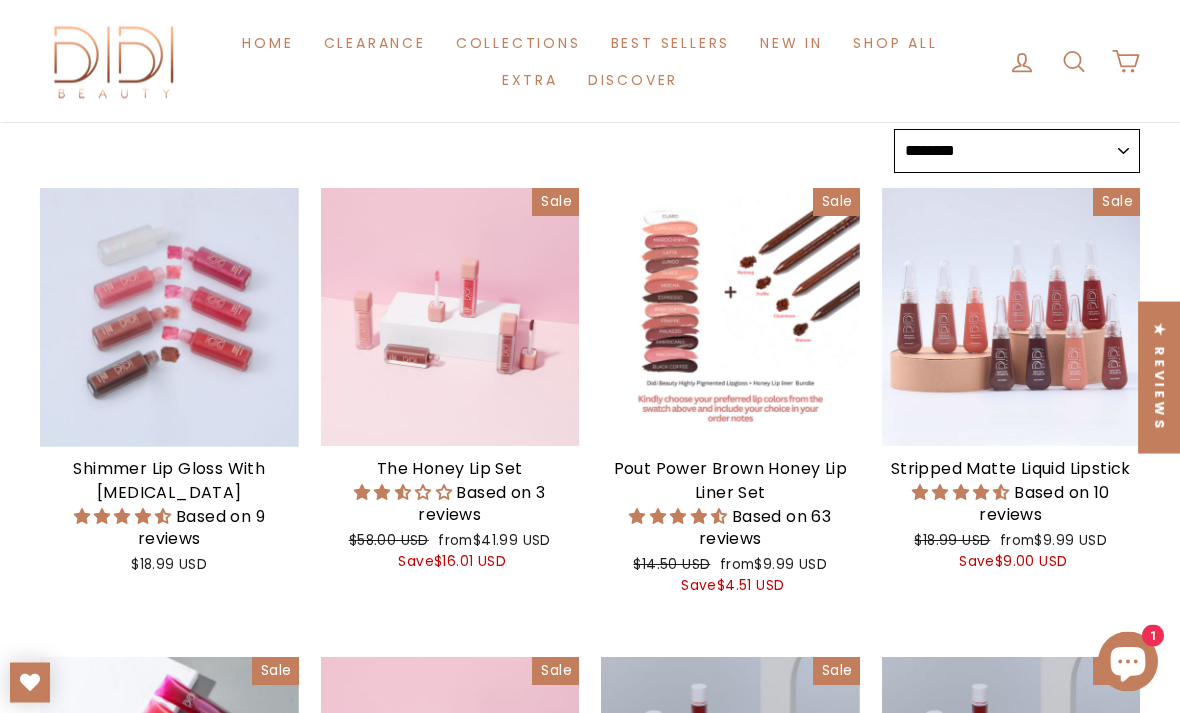 scroll, scrollTop: 200, scrollLeft: 0, axis: vertical 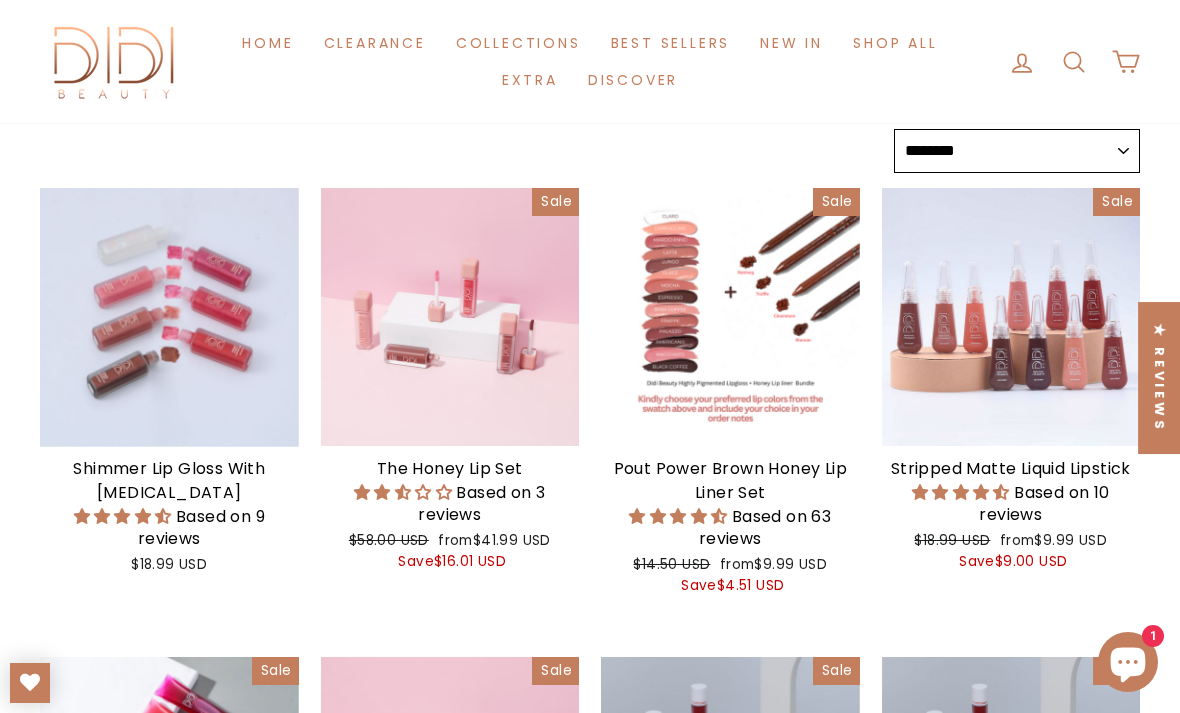 click at bounding box center (730, 317) 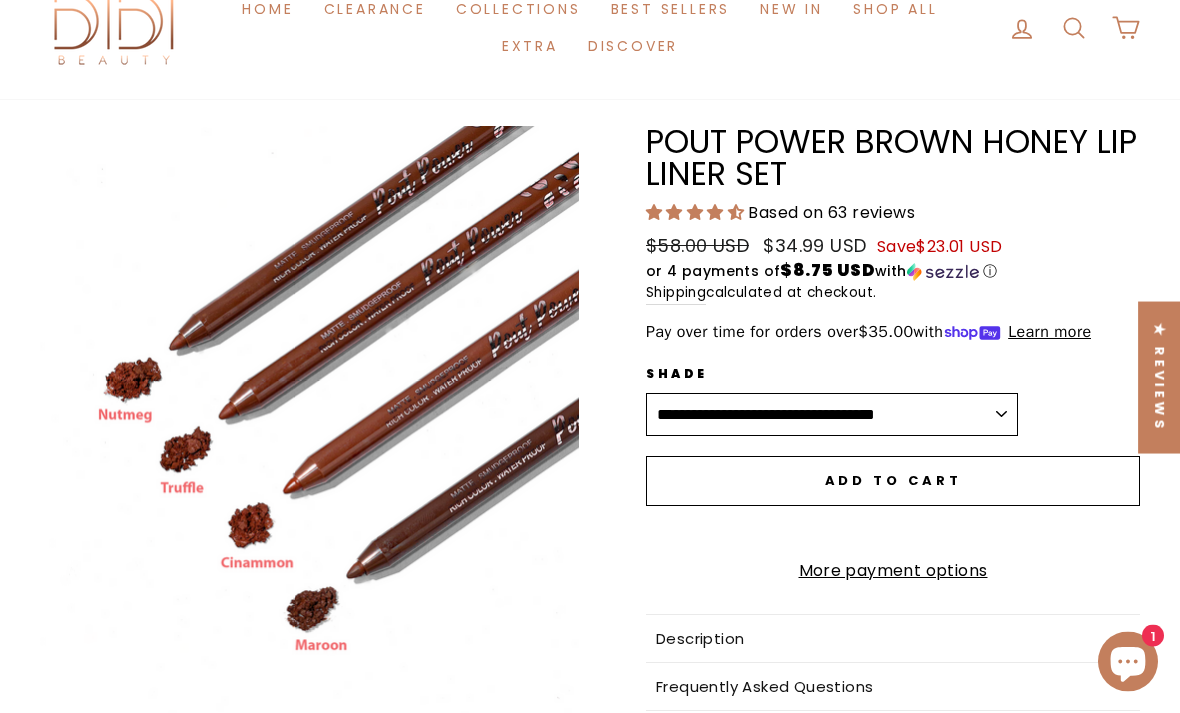 scroll, scrollTop: 124, scrollLeft: 0, axis: vertical 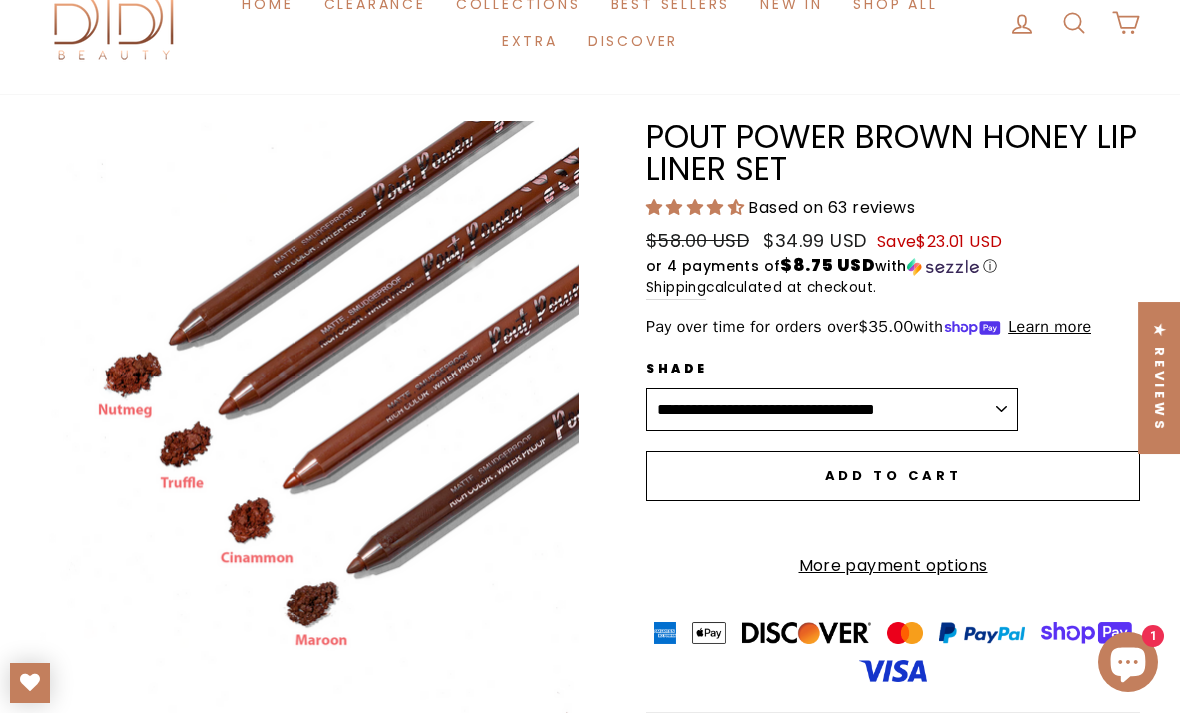 click on "**********" at bounding box center (832, 410) 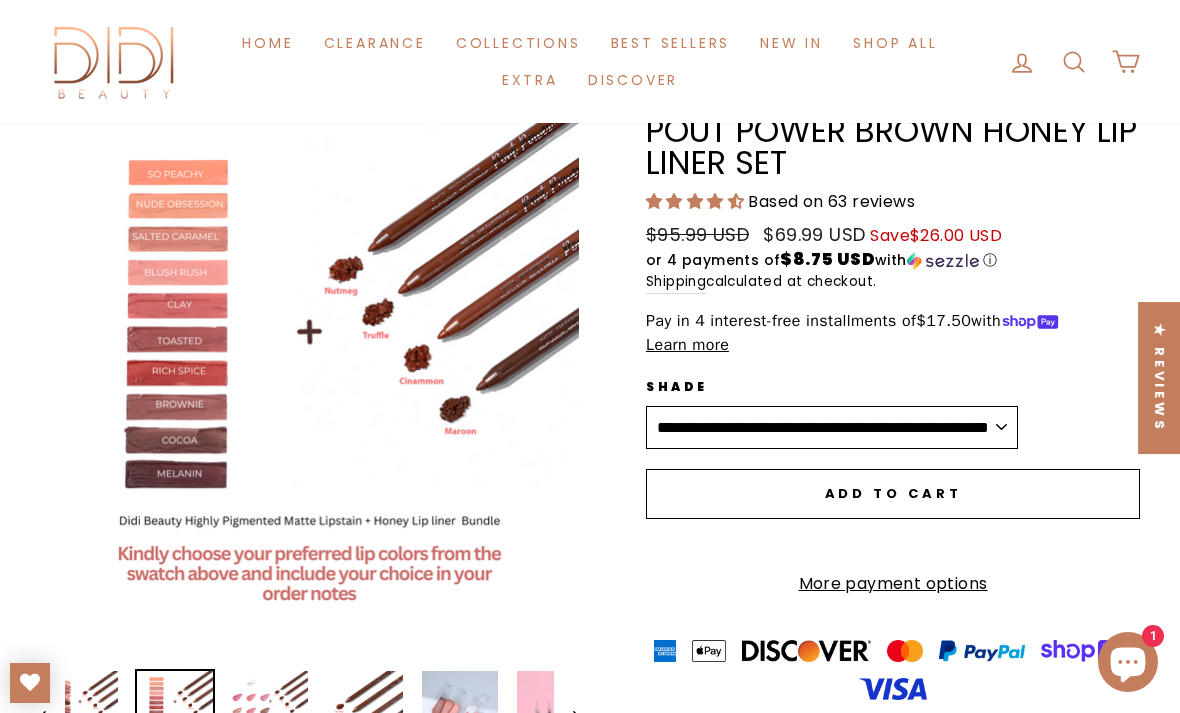 scroll, scrollTop: 125, scrollLeft: 0, axis: vertical 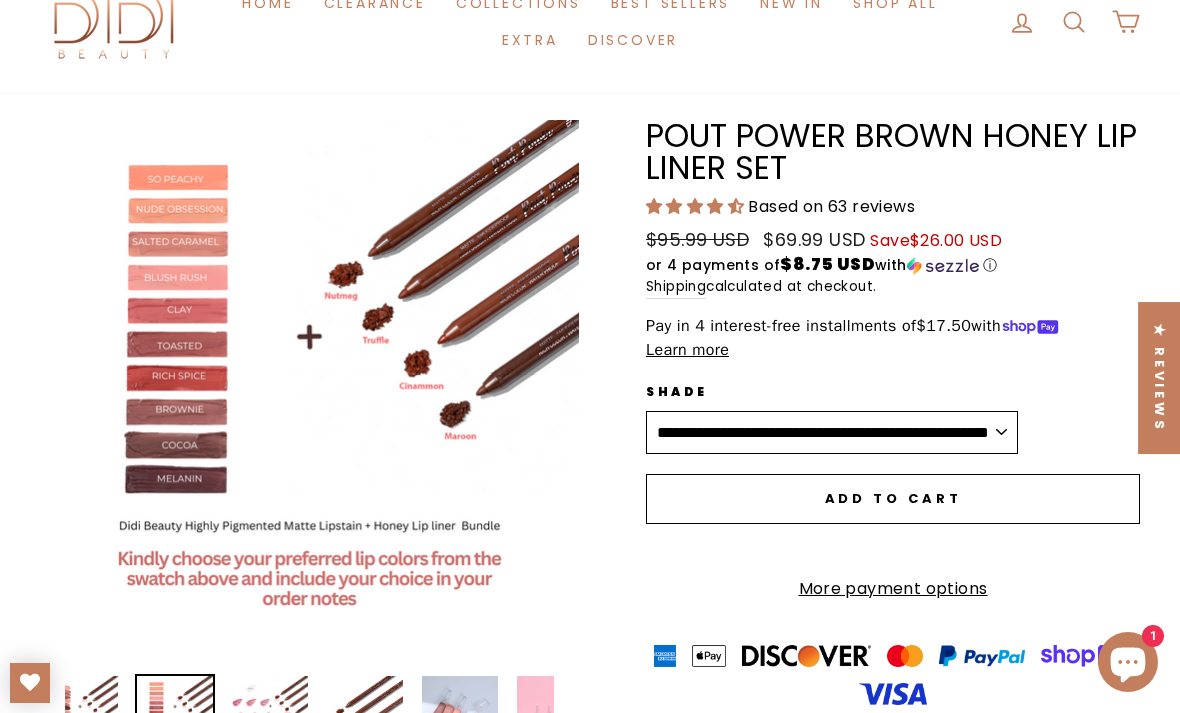 click on "**********" at bounding box center (832, 433) 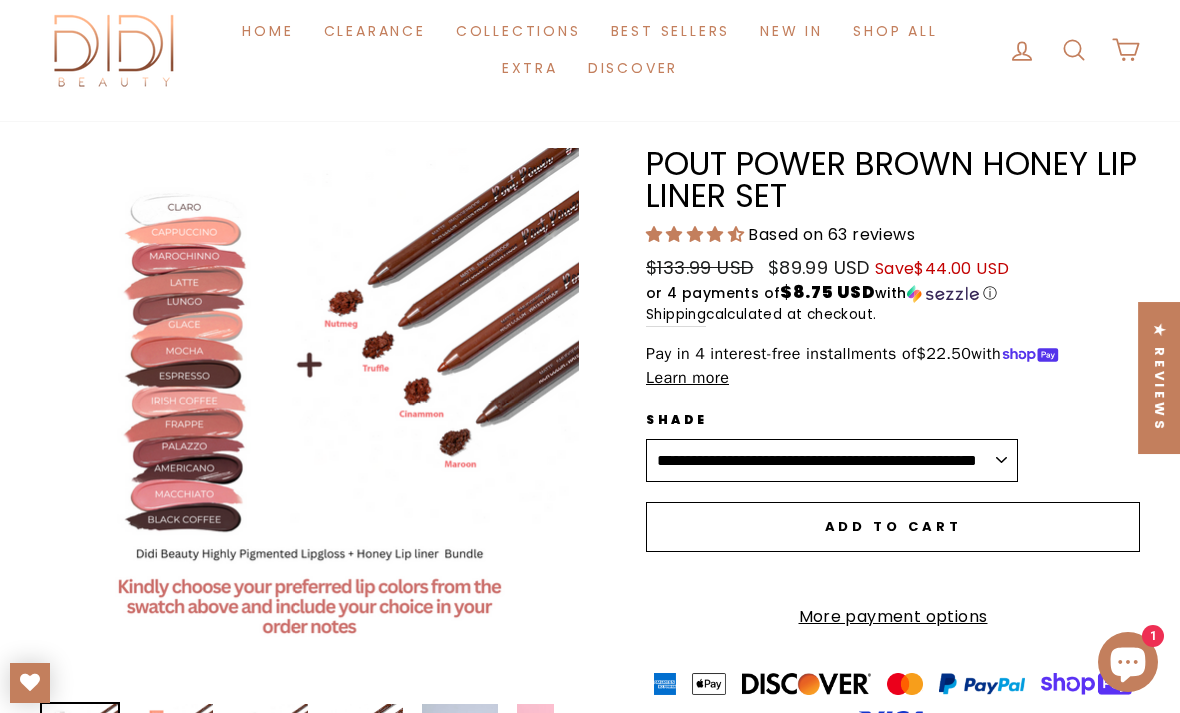 scroll, scrollTop: 92, scrollLeft: 0, axis: vertical 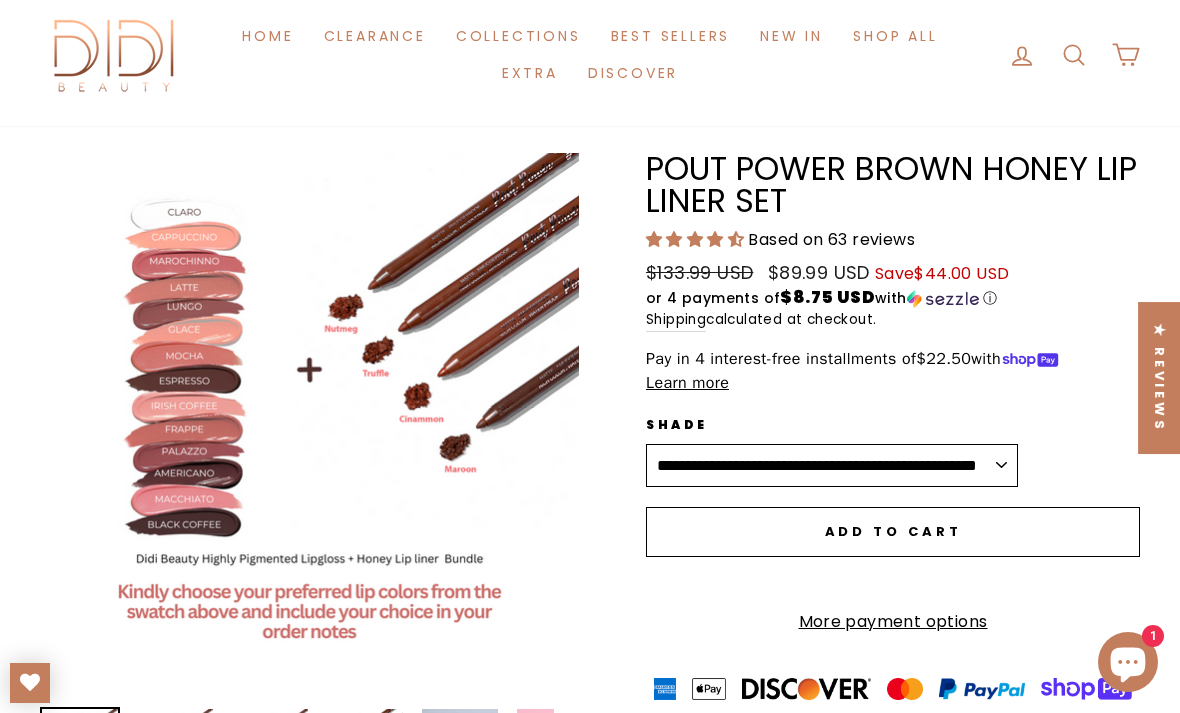 click on "**********" at bounding box center [832, 466] 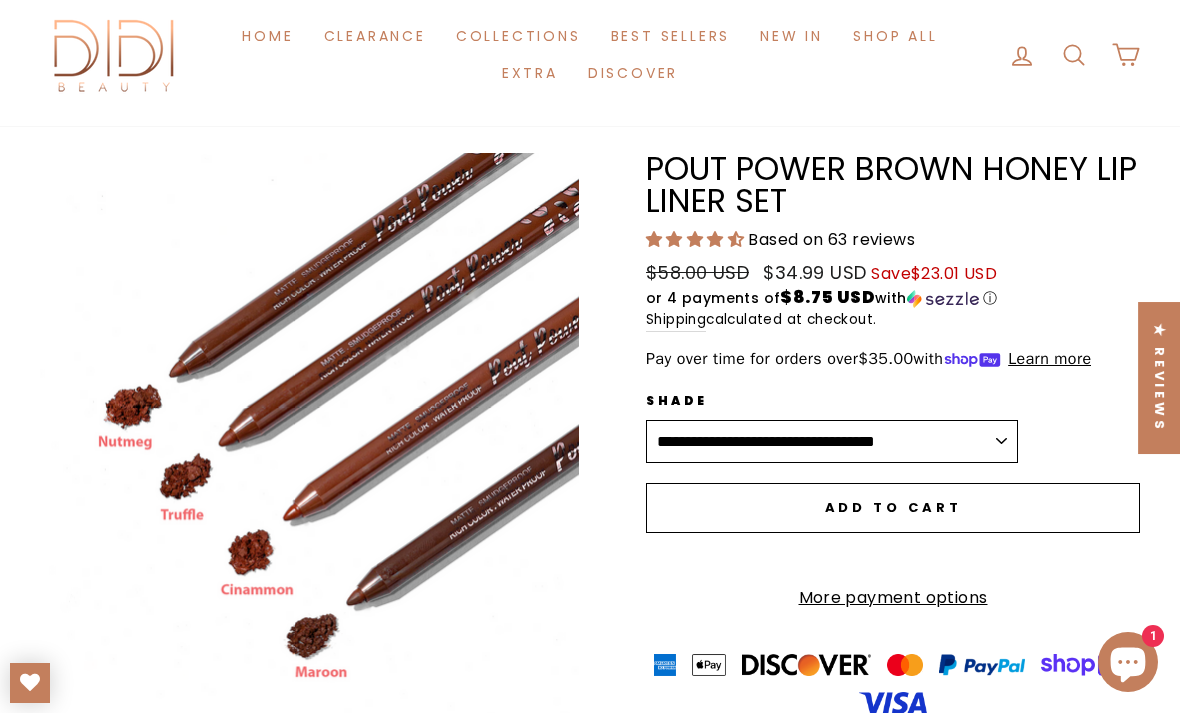 click on "**********" at bounding box center (832, 442) 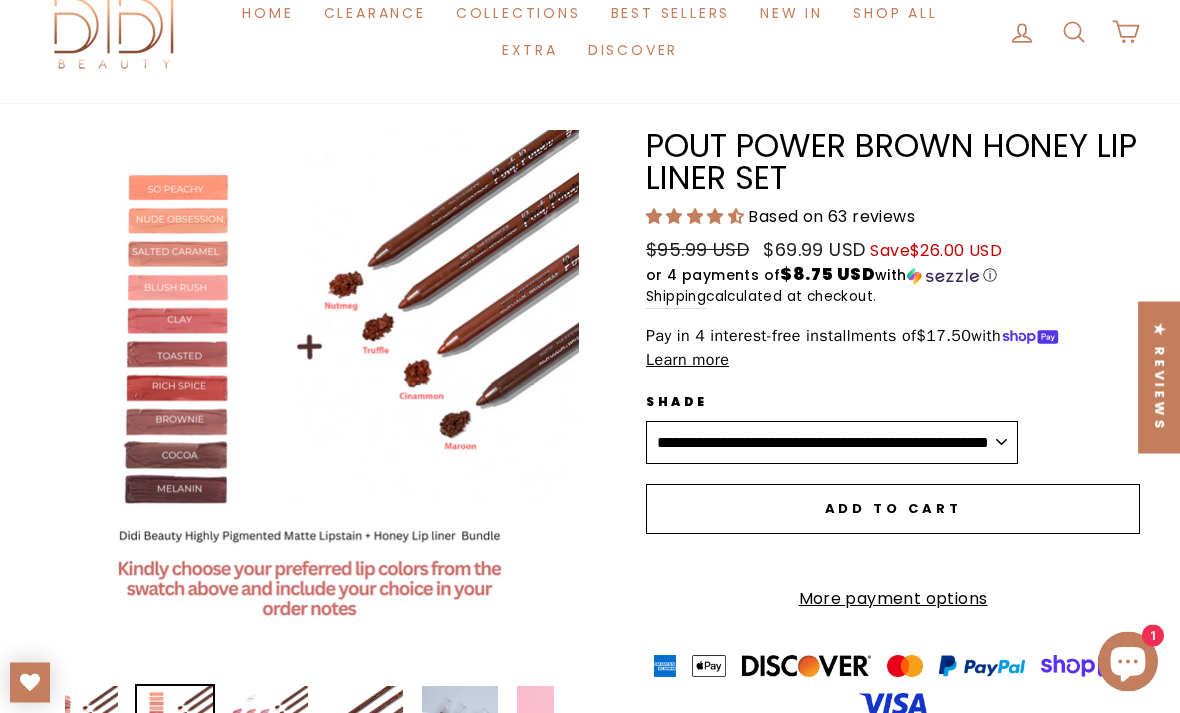 scroll, scrollTop: 115, scrollLeft: 0, axis: vertical 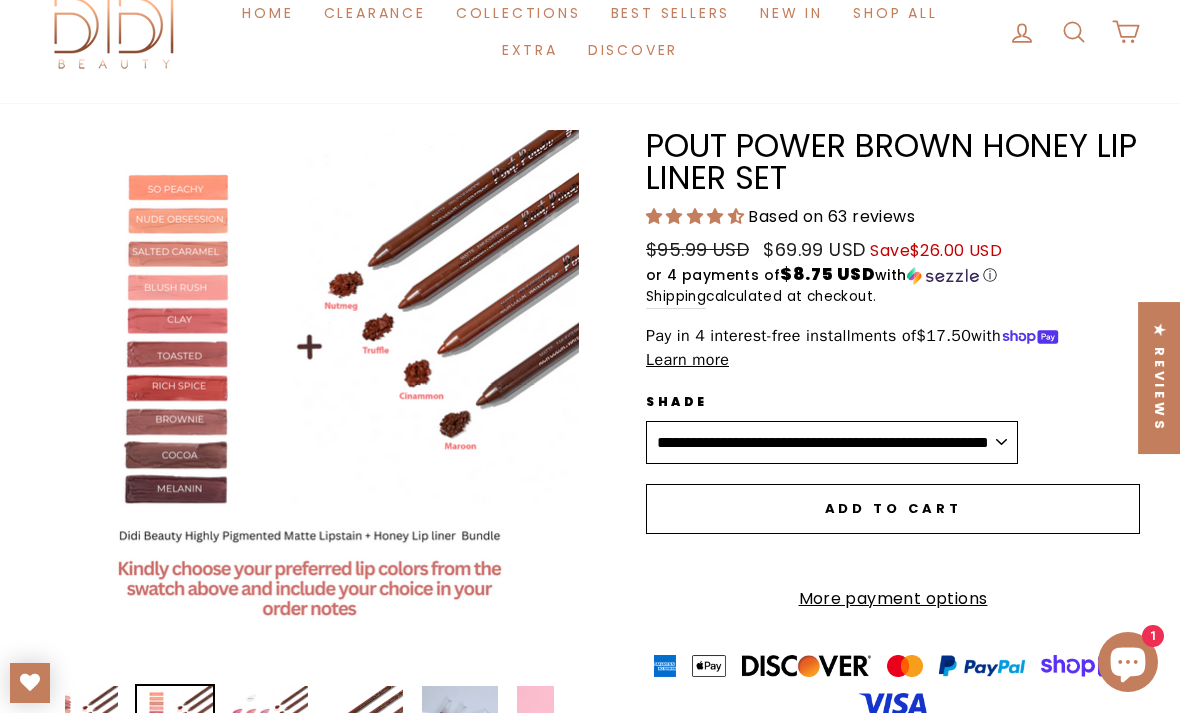 click on "**********" at bounding box center [832, 443] 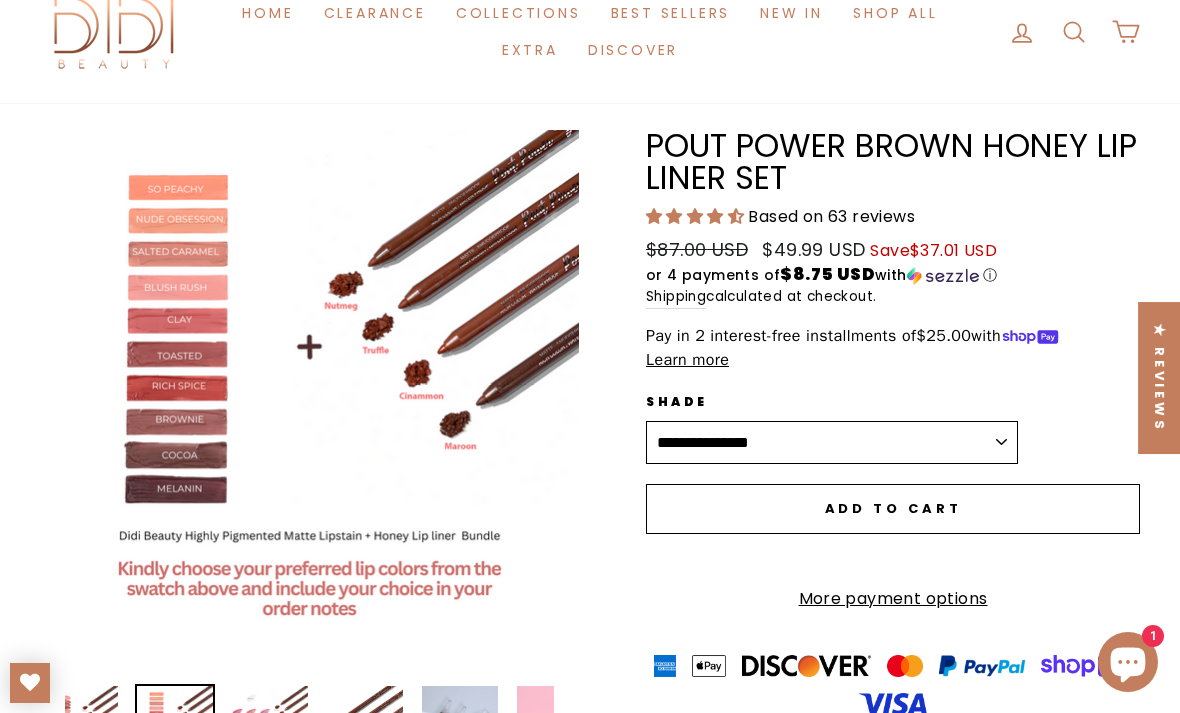 click on "**********" at bounding box center [832, 443] 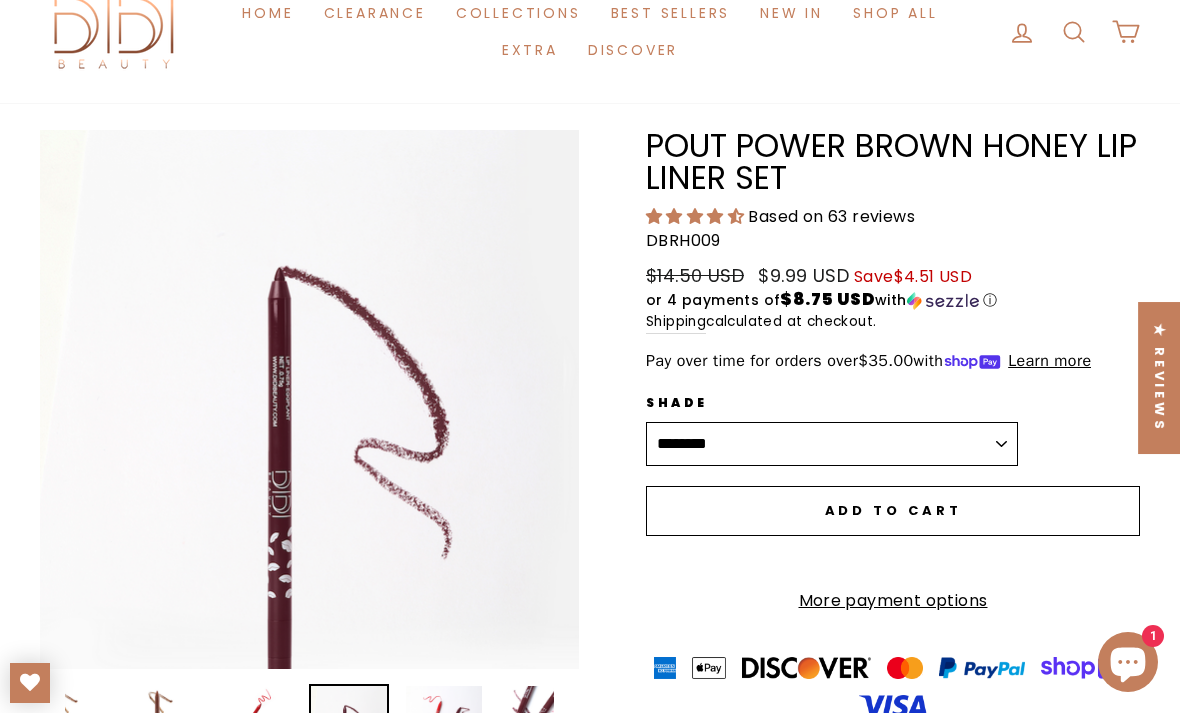 click on "**********" at bounding box center [832, 444] 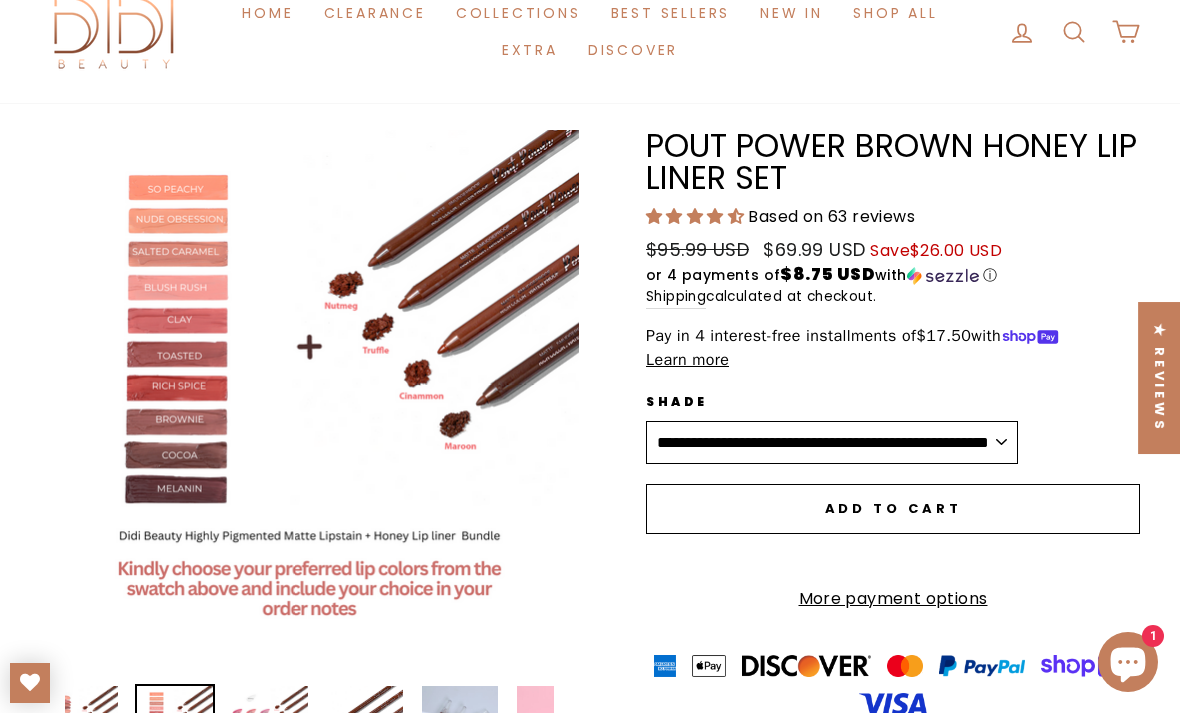 click on "**********" at bounding box center [832, 443] 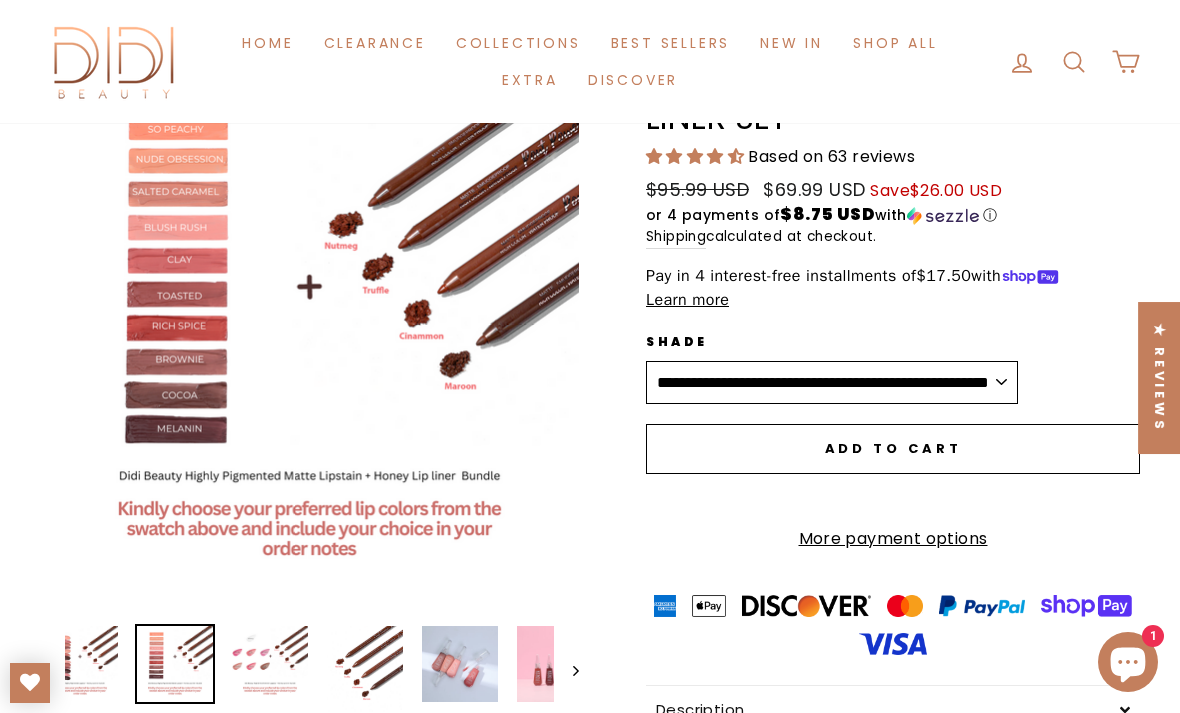 scroll, scrollTop: 179, scrollLeft: 0, axis: vertical 